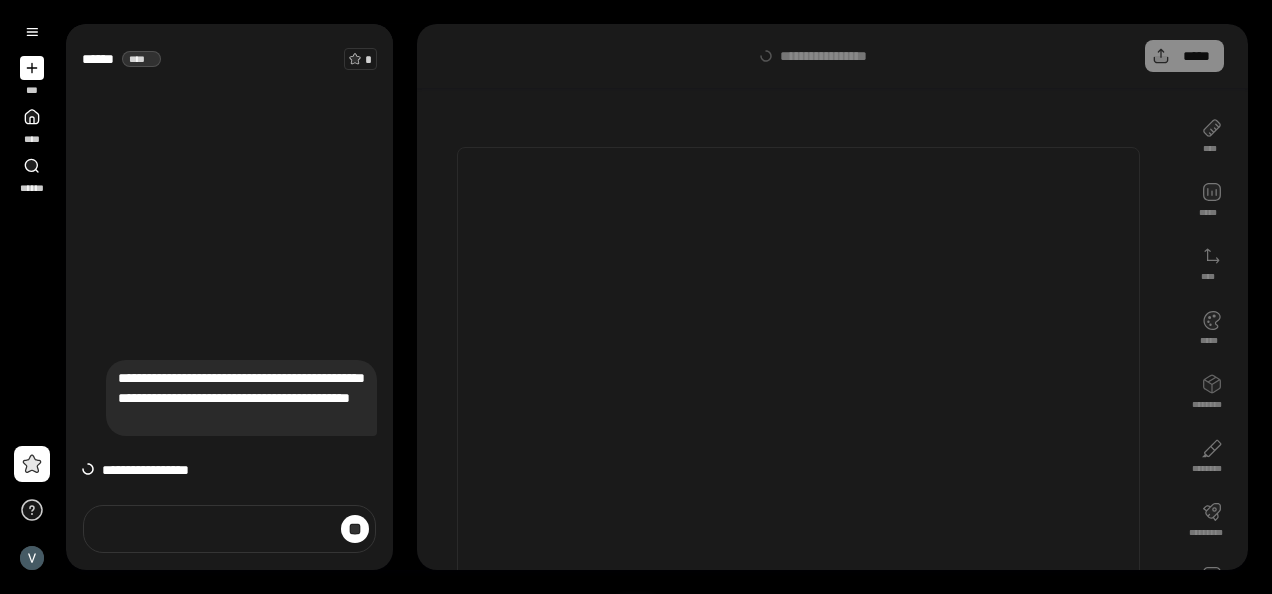 scroll, scrollTop: 0, scrollLeft: 0, axis: both 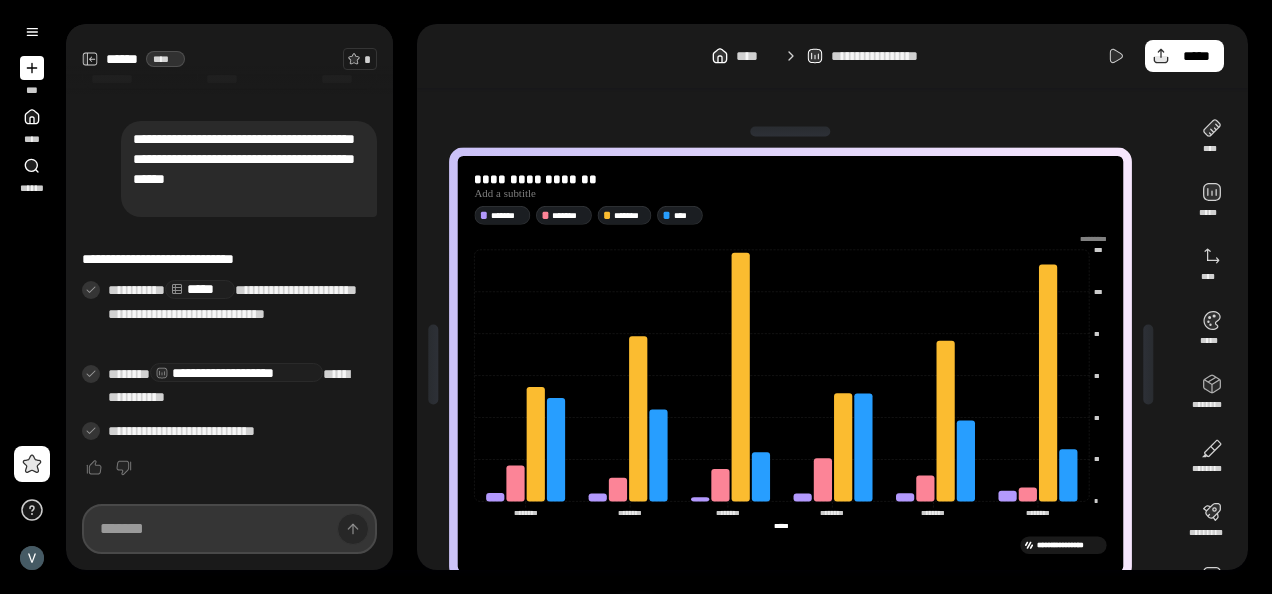 click at bounding box center [229, 529] 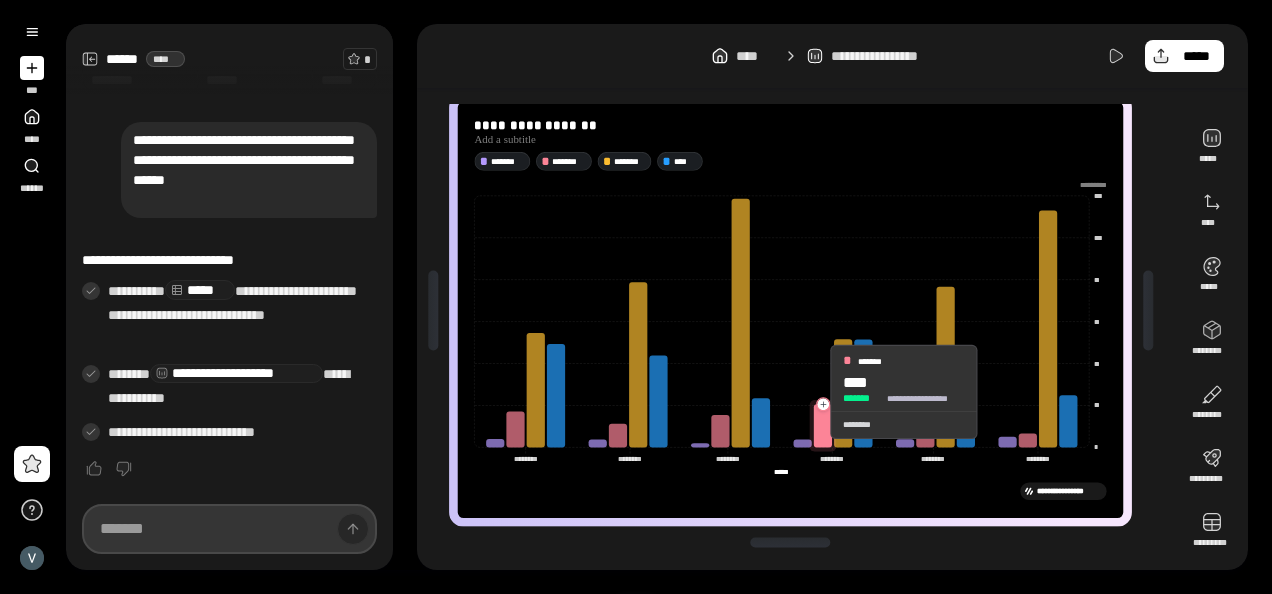 scroll, scrollTop: 0, scrollLeft: 0, axis: both 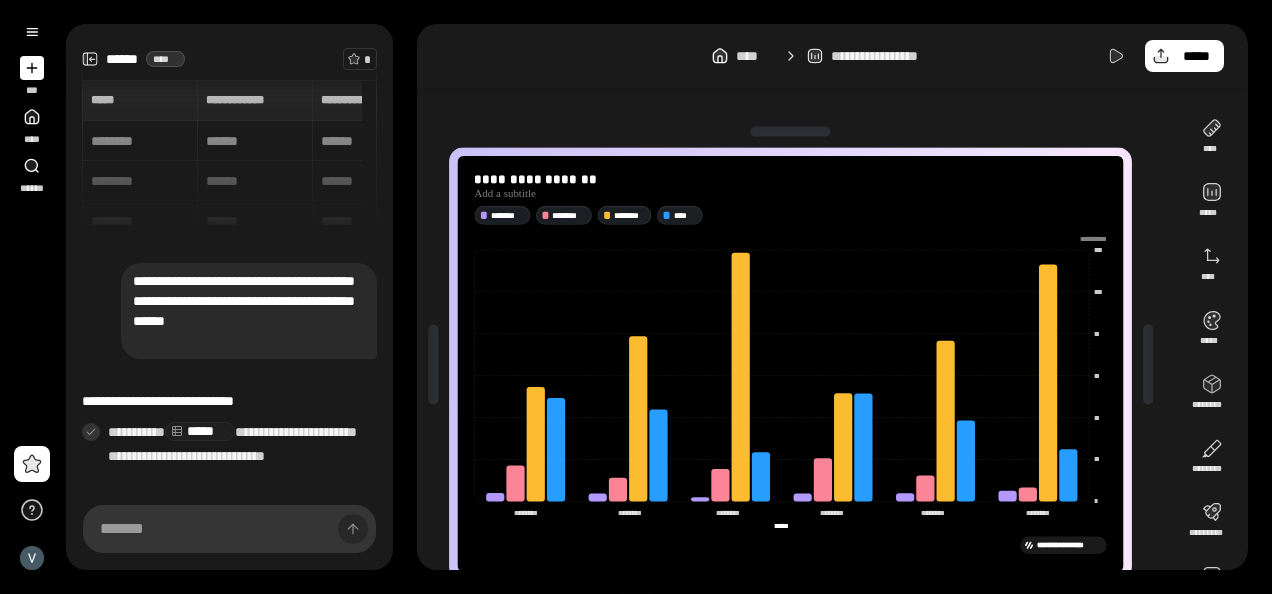 click 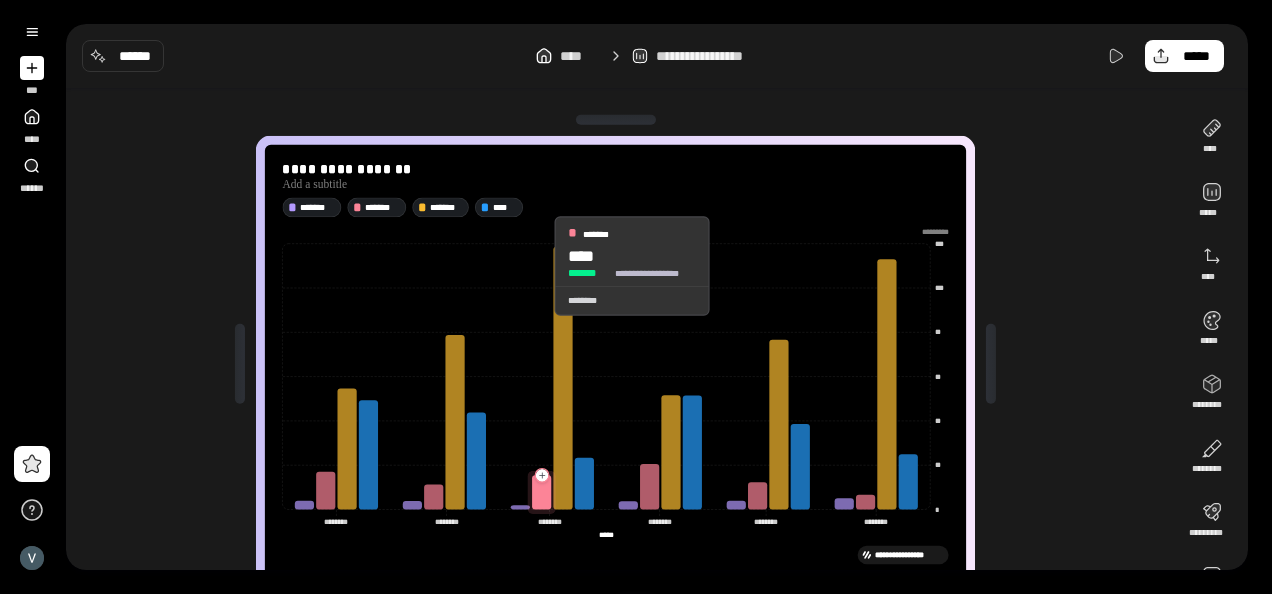 scroll, scrollTop: 58, scrollLeft: 0, axis: vertical 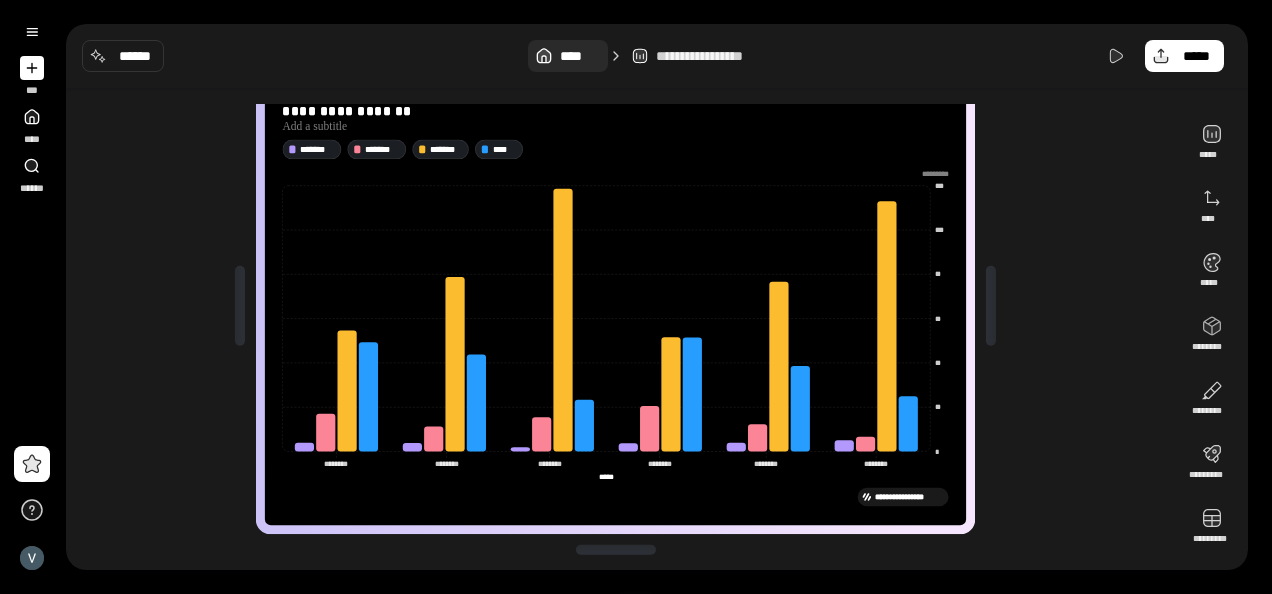 click on "****" at bounding box center (579, 56) 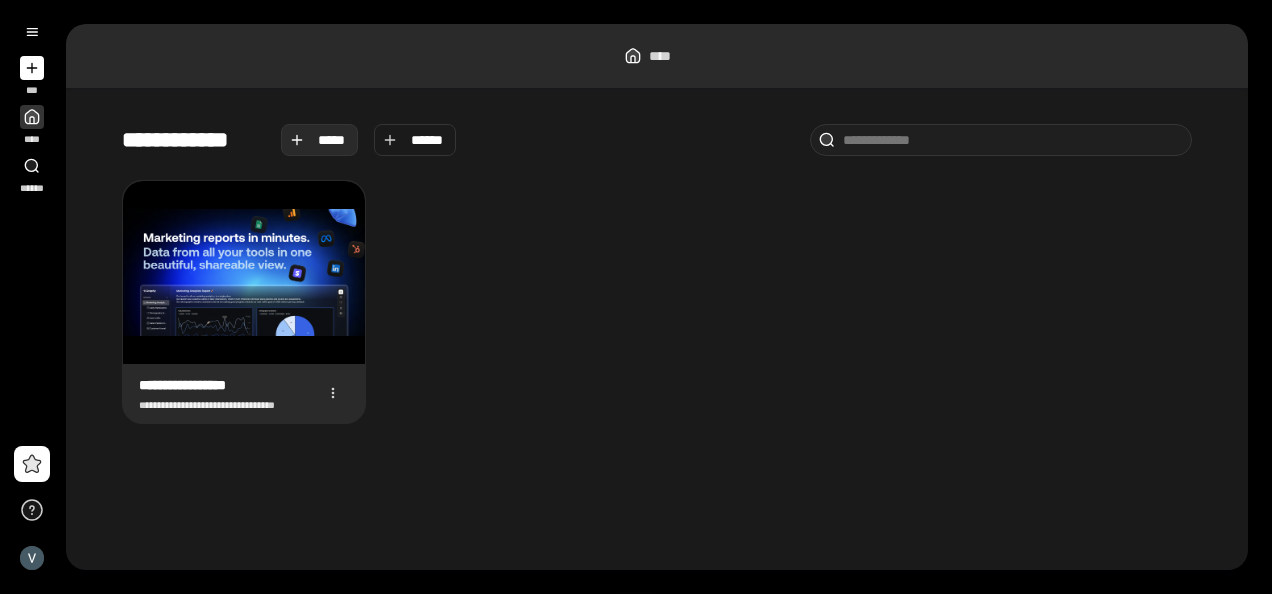 click on "*****" at bounding box center [332, 140] 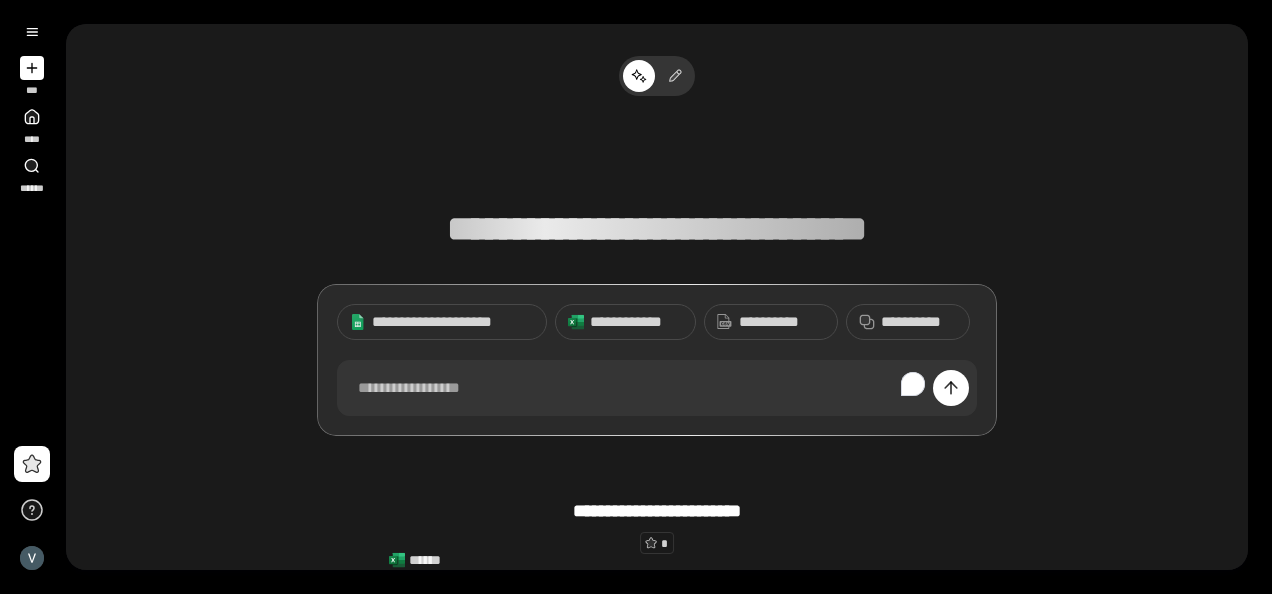 scroll, scrollTop: 211, scrollLeft: 0, axis: vertical 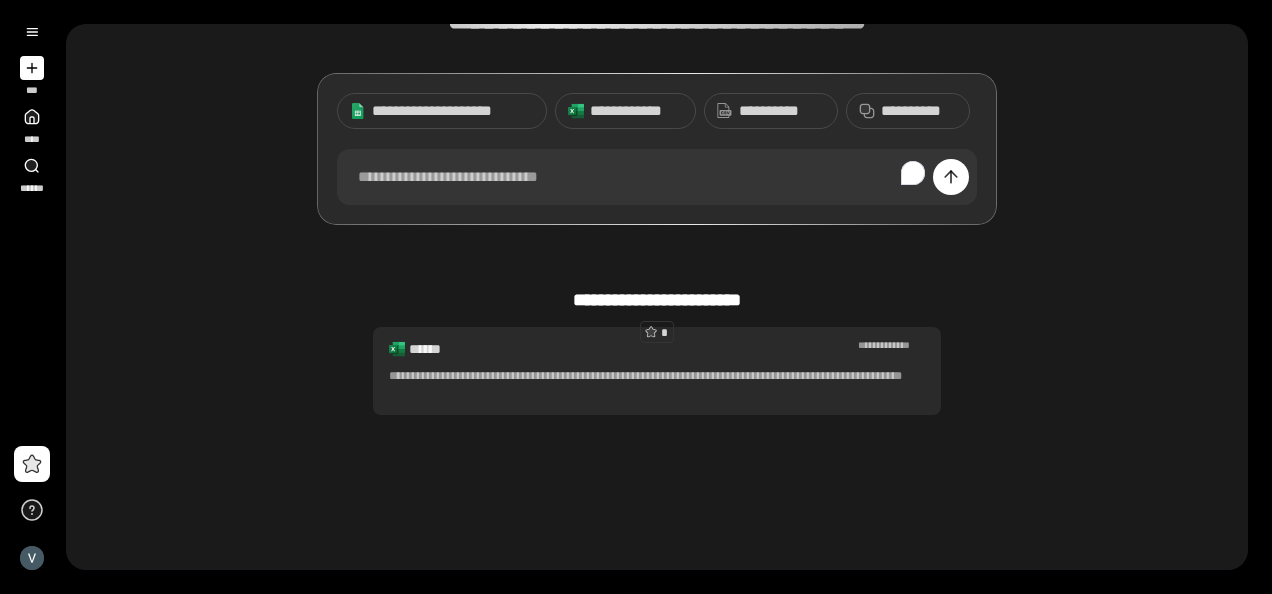 click on "**********" at bounding box center (657, 371) 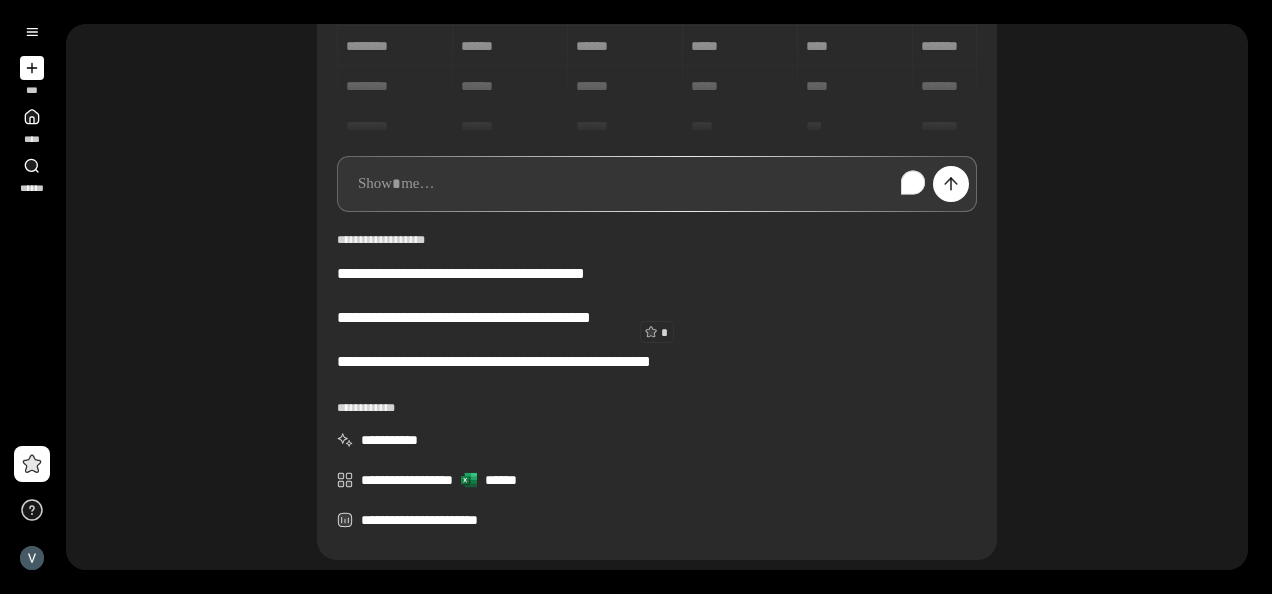 click at bounding box center [657, 184] 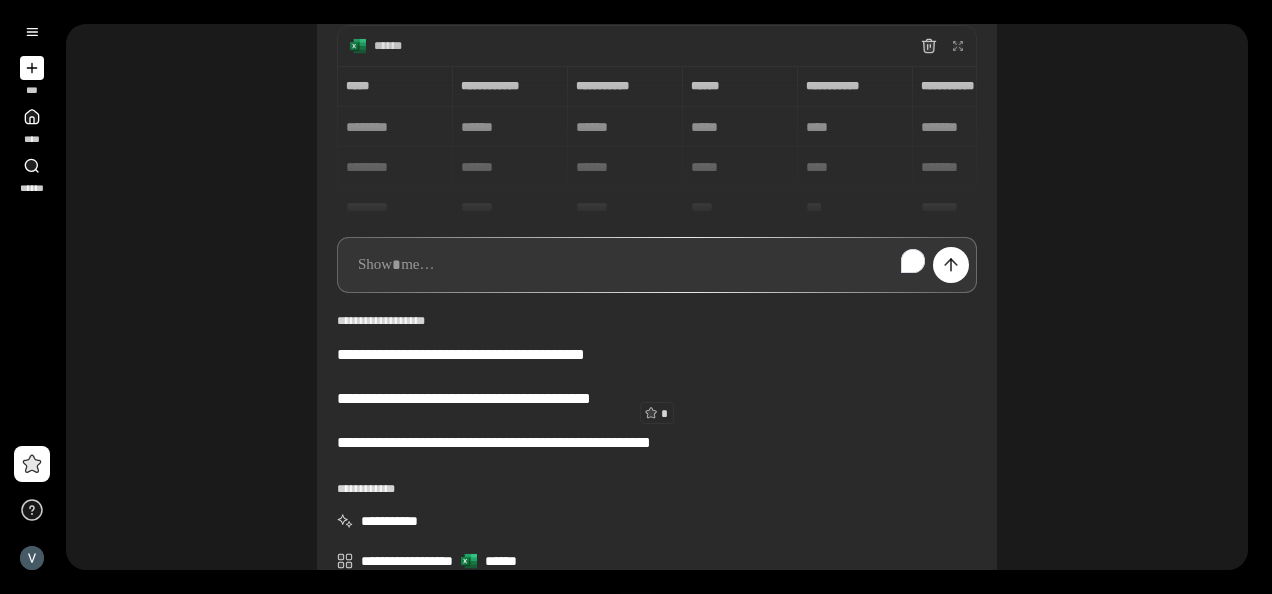 scroll, scrollTop: 198, scrollLeft: 0, axis: vertical 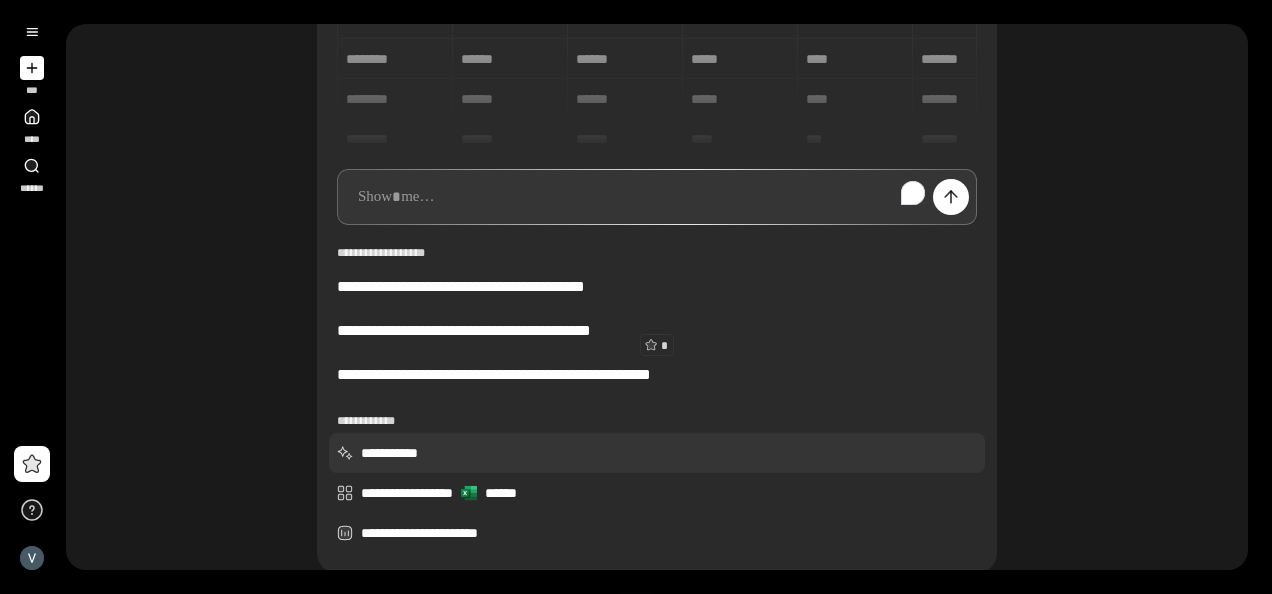 click on "**********" at bounding box center (657, 453) 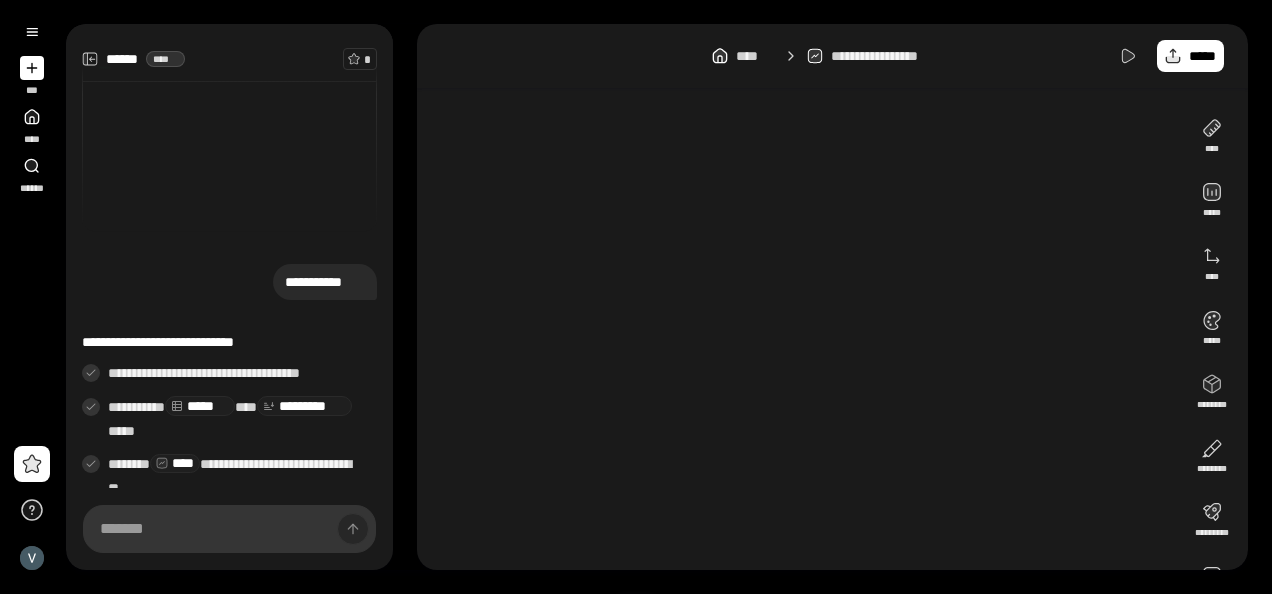 scroll, scrollTop: 91, scrollLeft: 0, axis: vertical 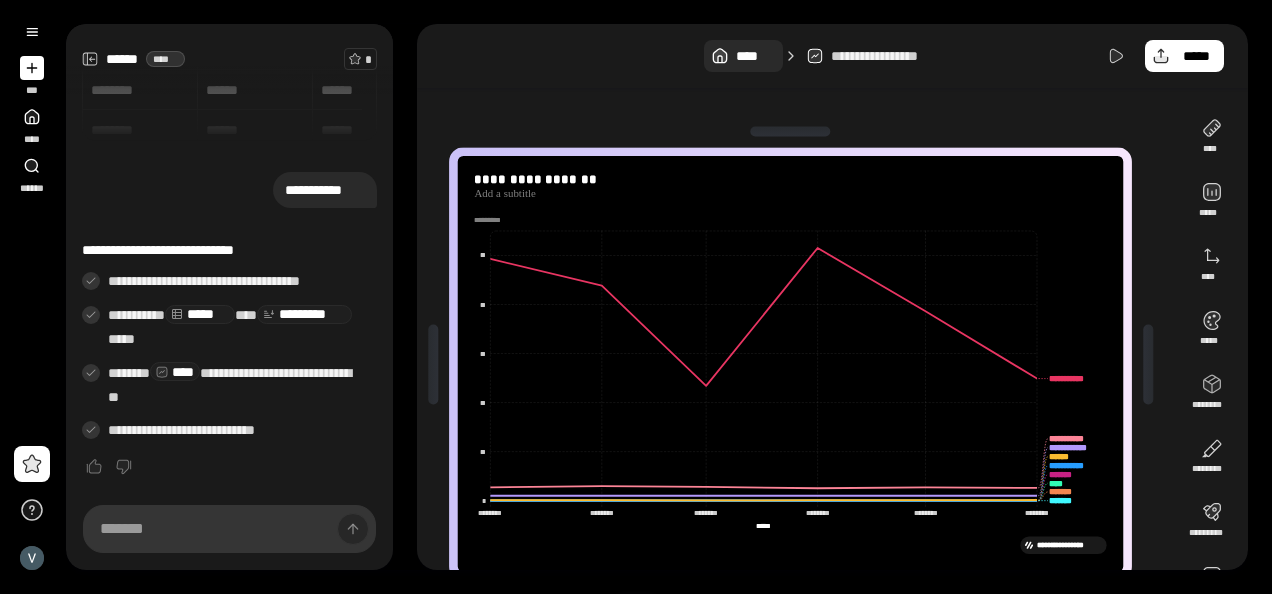 click on "****" at bounding box center [755, 56] 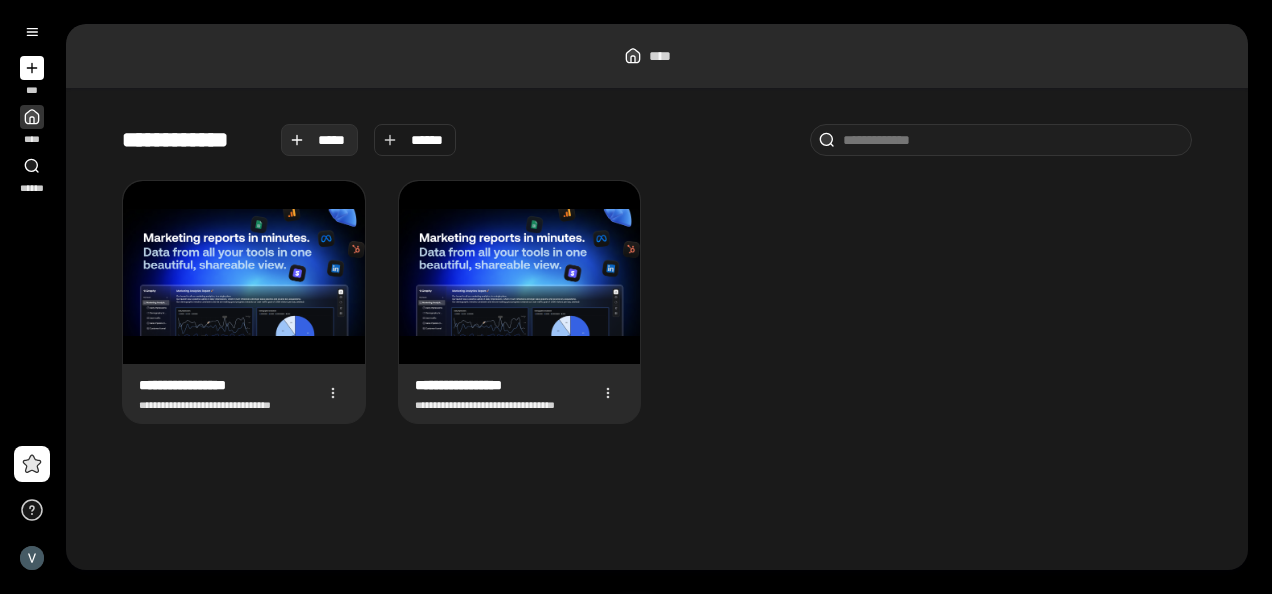 click on "*****" at bounding box center [332, 140] 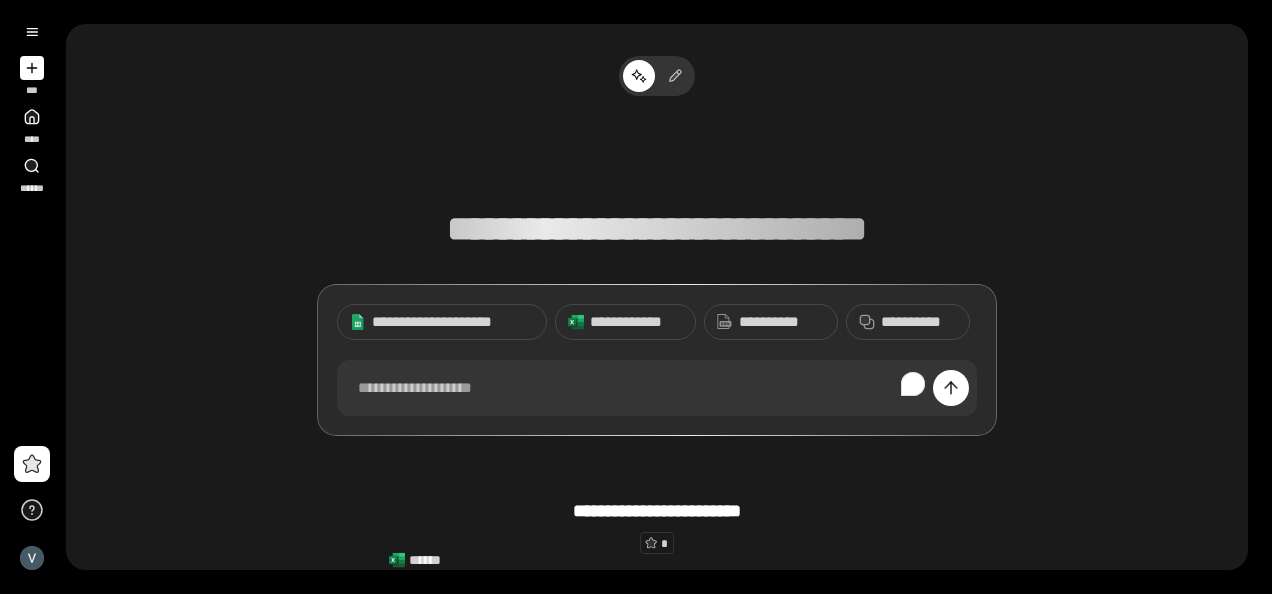 scroll, scrollTop: 294, scrollLeft: 0, axis: vertical 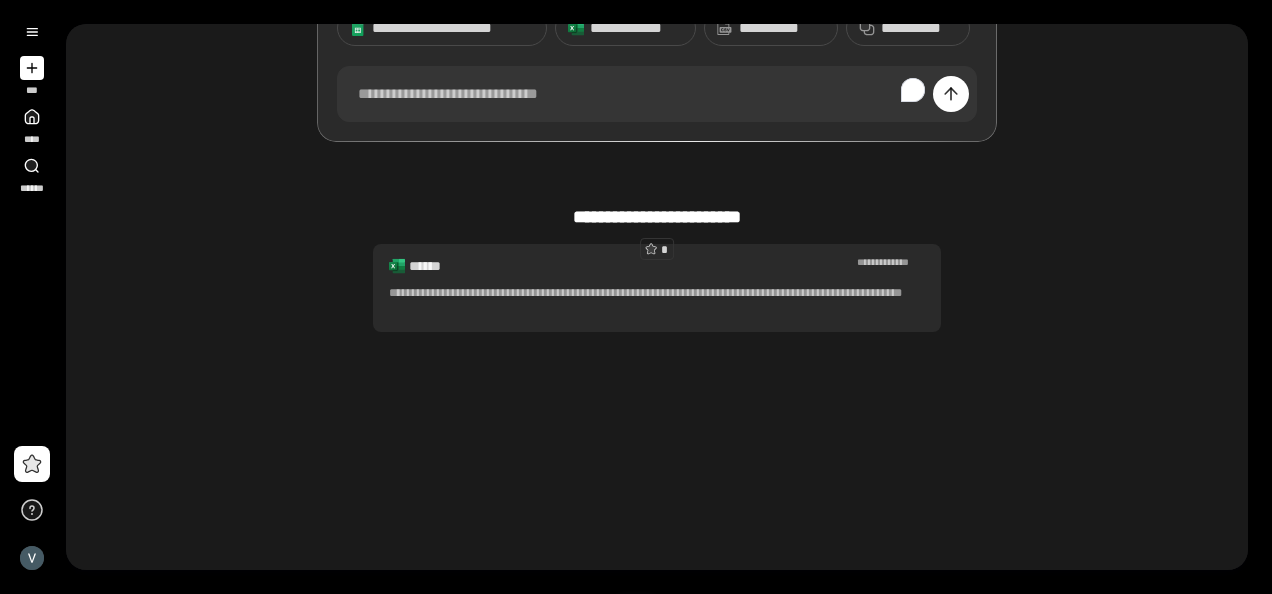 click on "**********" at bounding box center [657, 302] 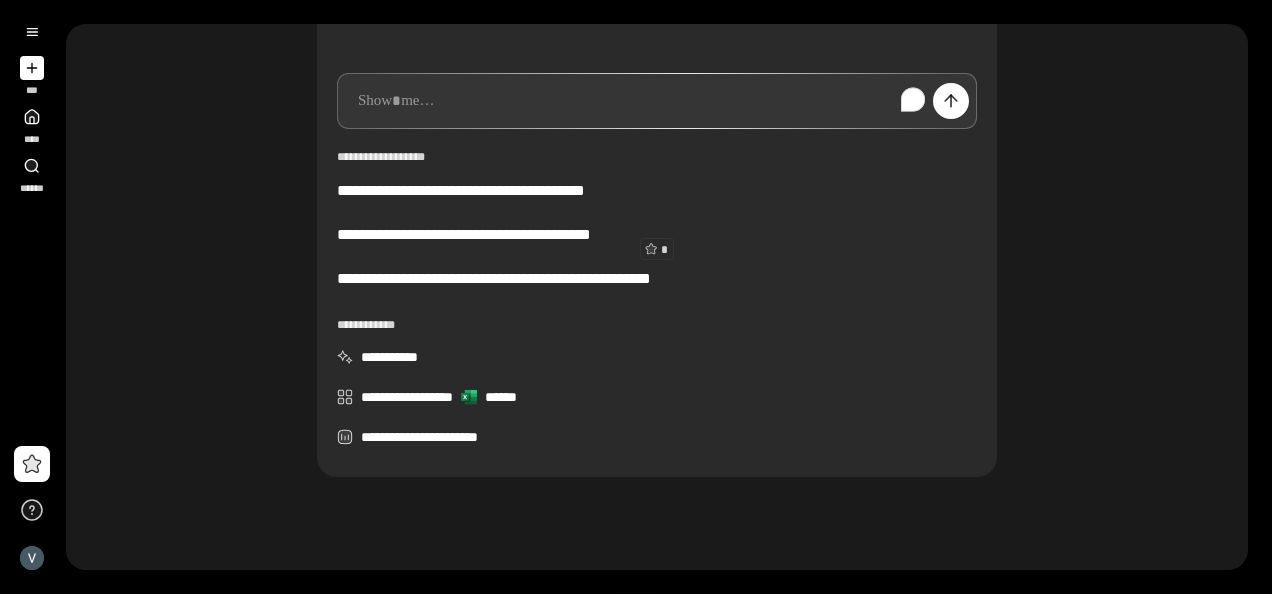 scroll, scrollTop: 145, scrollLeft: 0, axis: vertical 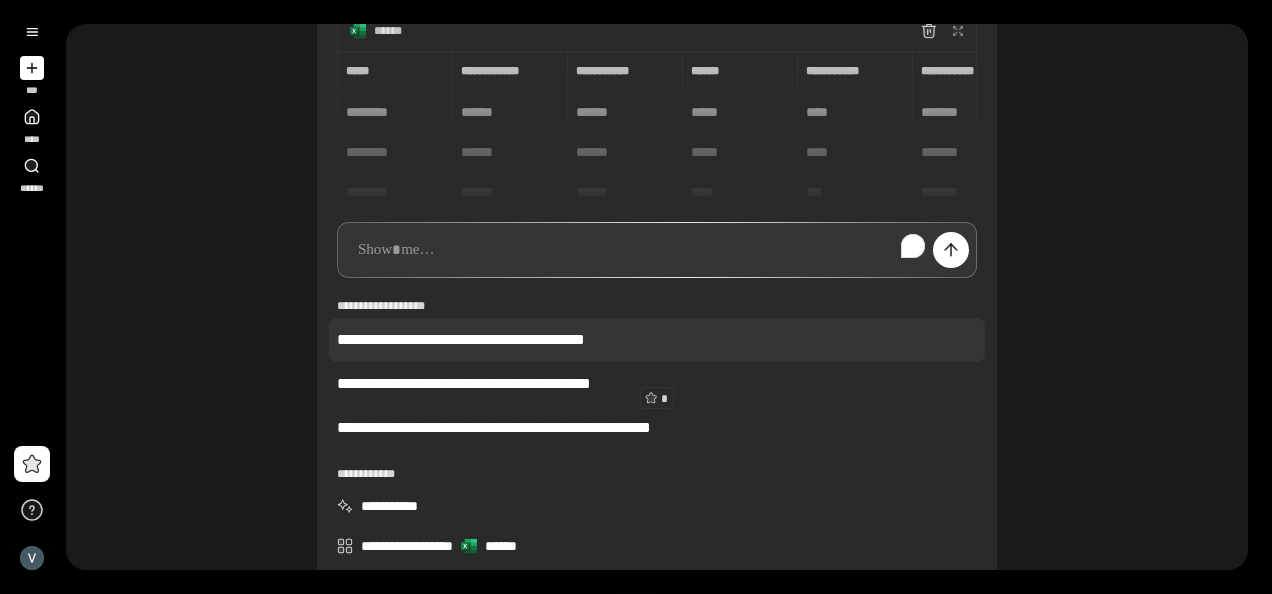 click on "**********" at bounding box center (657, 340) 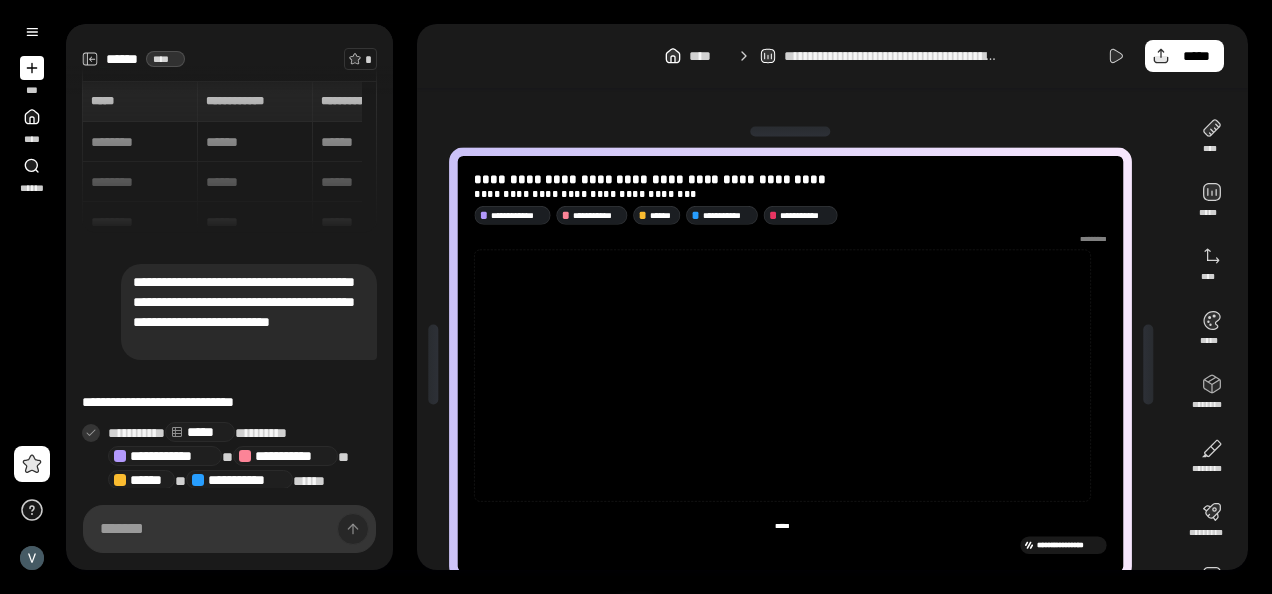scroll, scrollTop: 164, scrollLeft: 0, axis: vertical 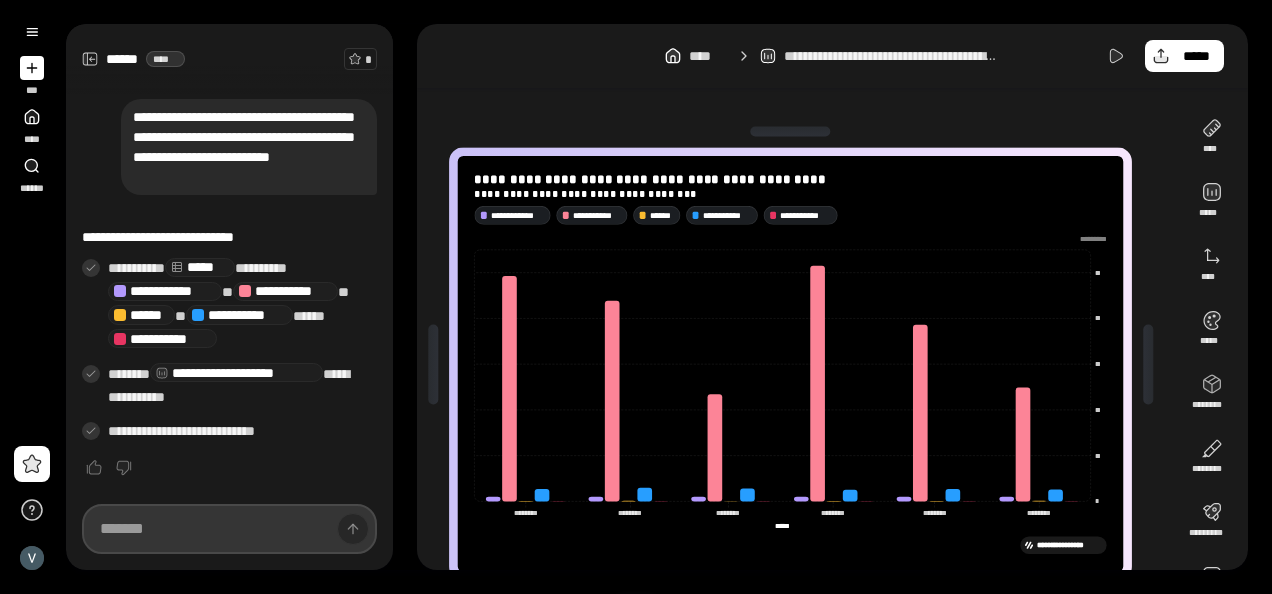 click at bounding box center [229, 529] 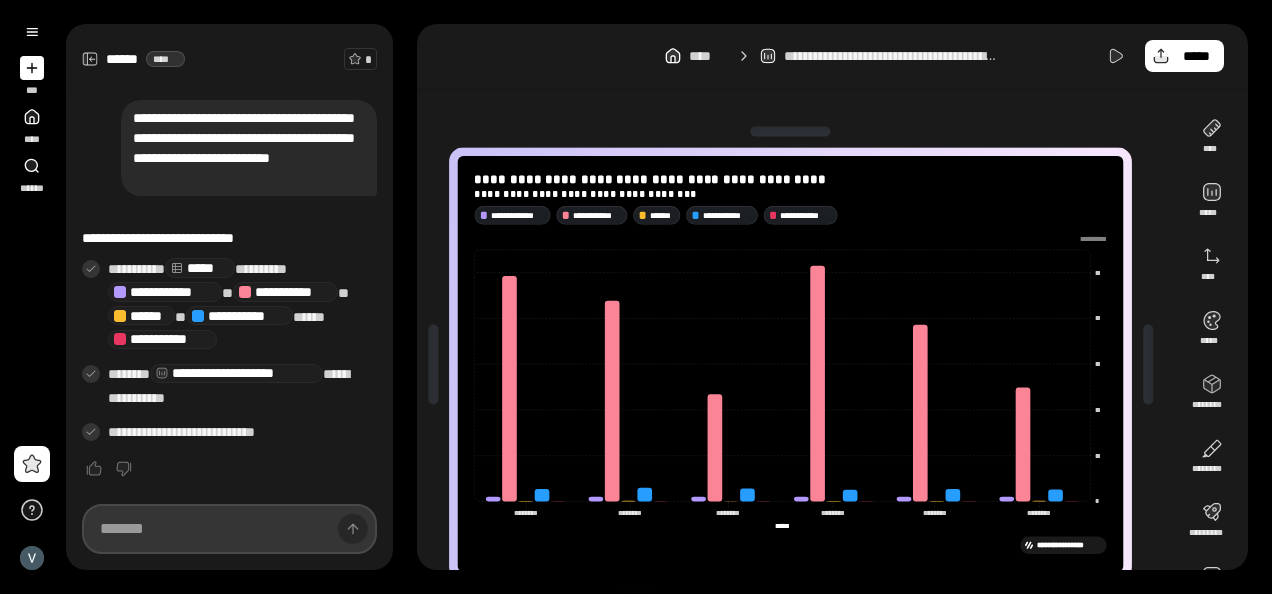 click at bounding box center (229, 529) 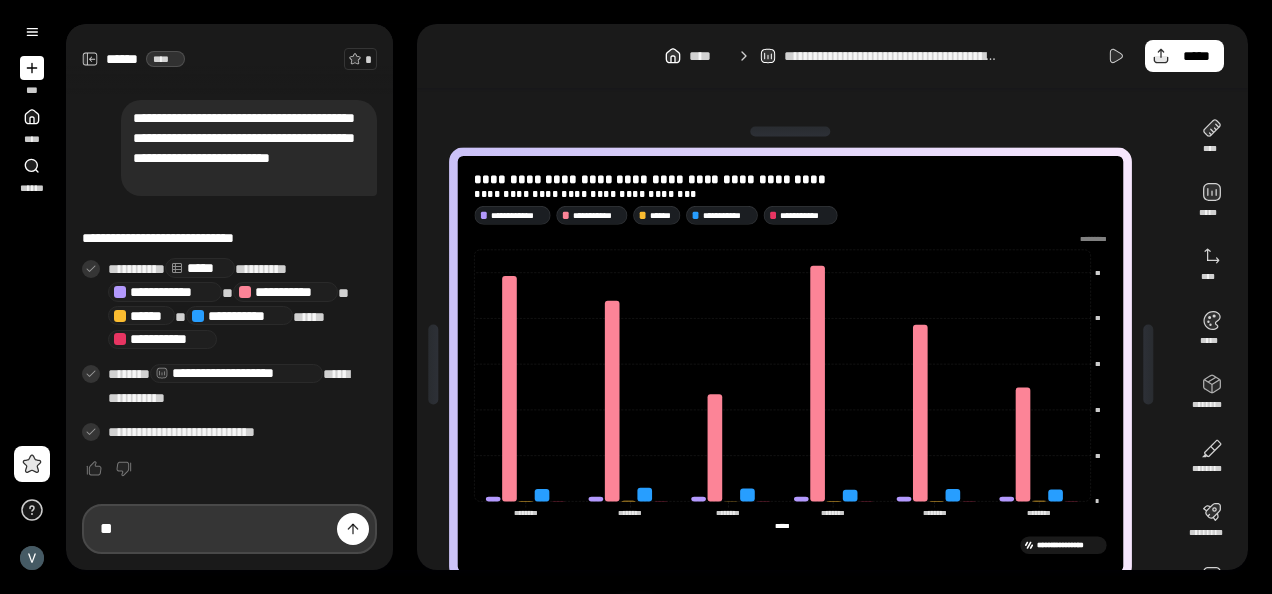 type on "*" 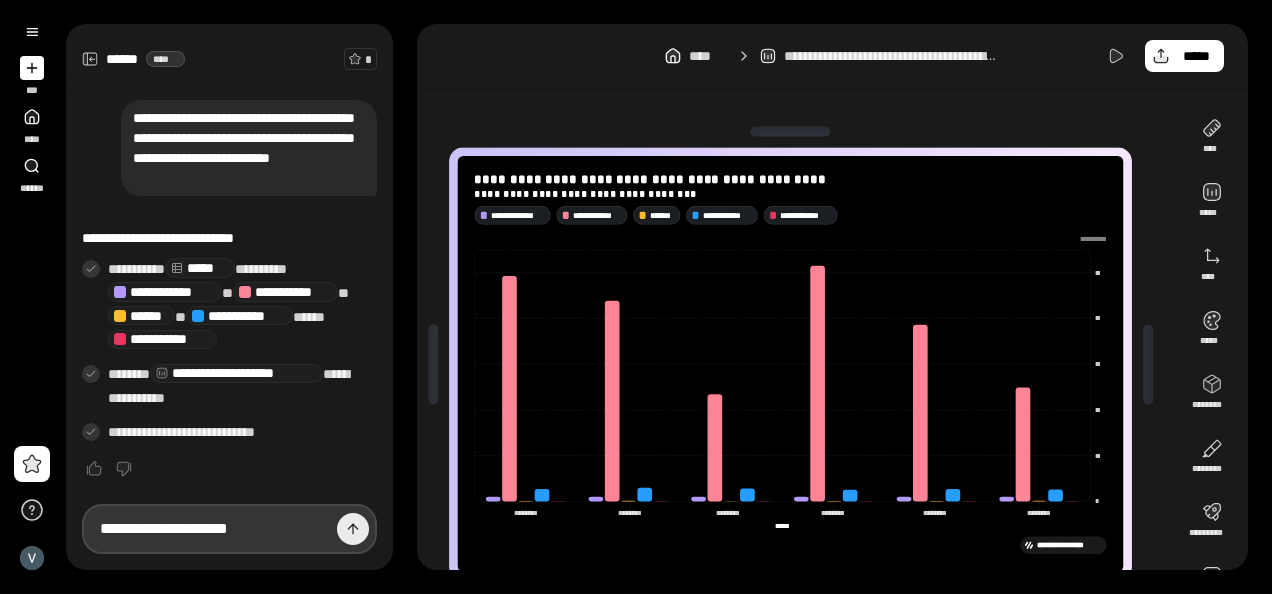 type on "**********" 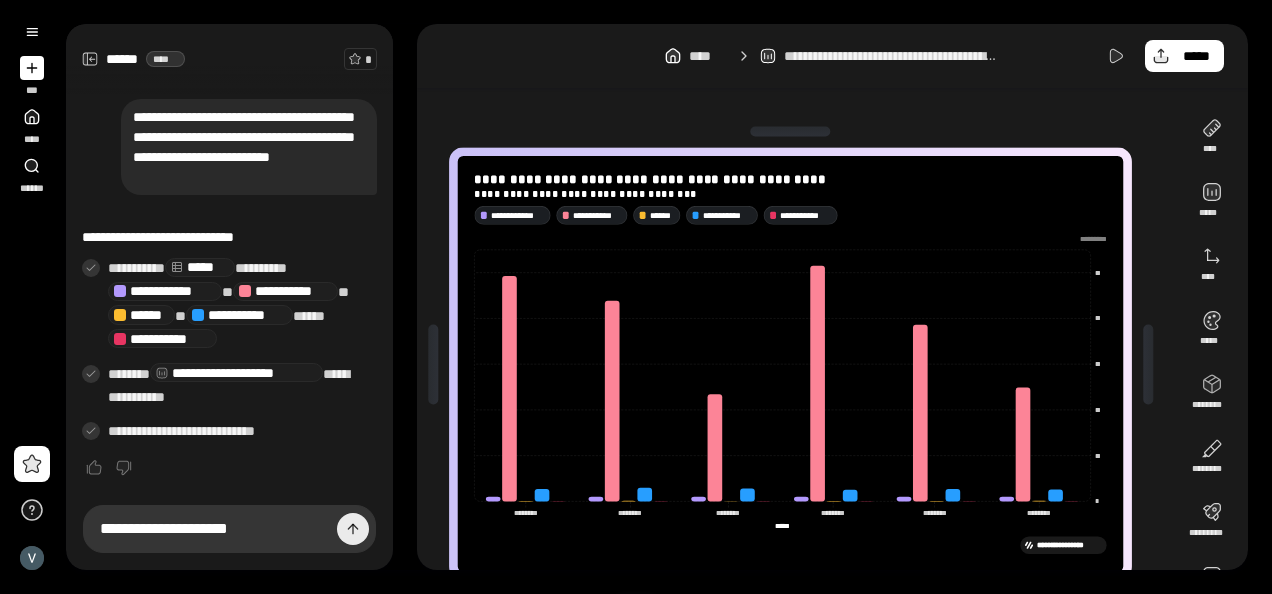 click at bounding box center [353, 529] 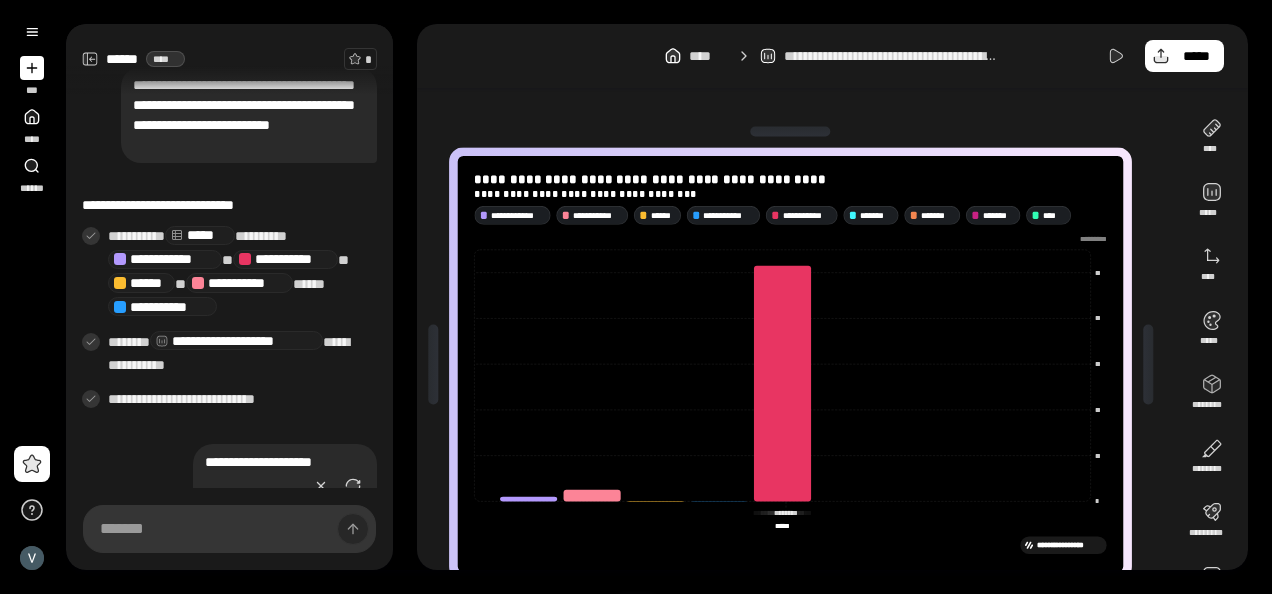 scroll, scrollTop: 397, scrollLeft: 0, axis: vertical 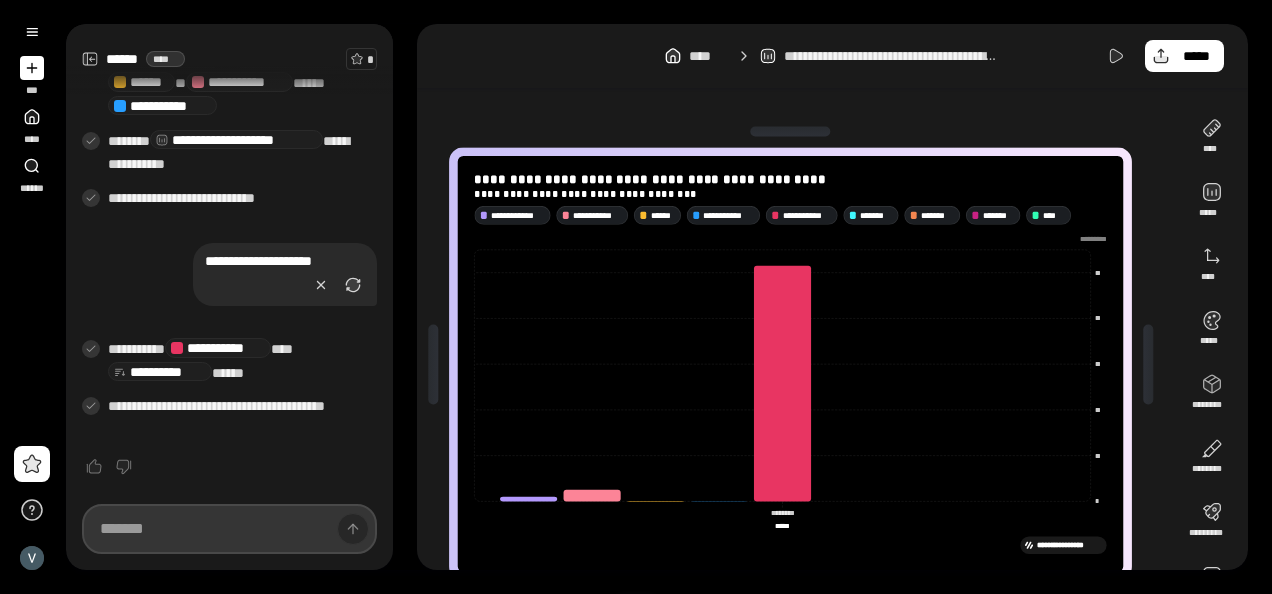 click at bounding box center (229, 529) 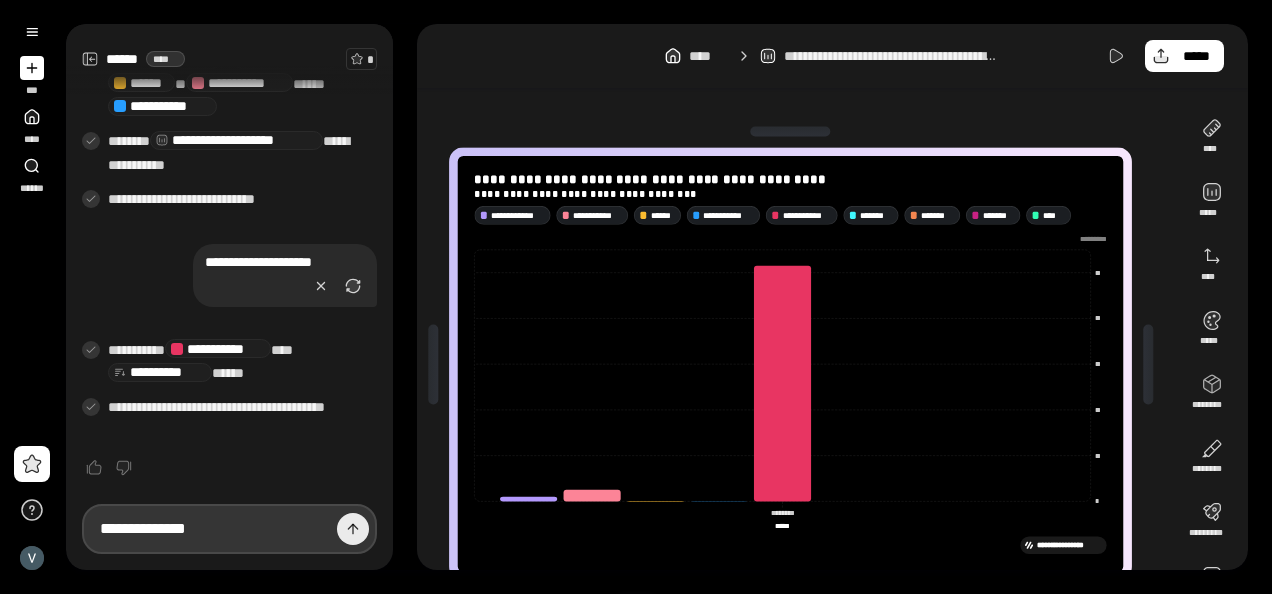type on "**********" 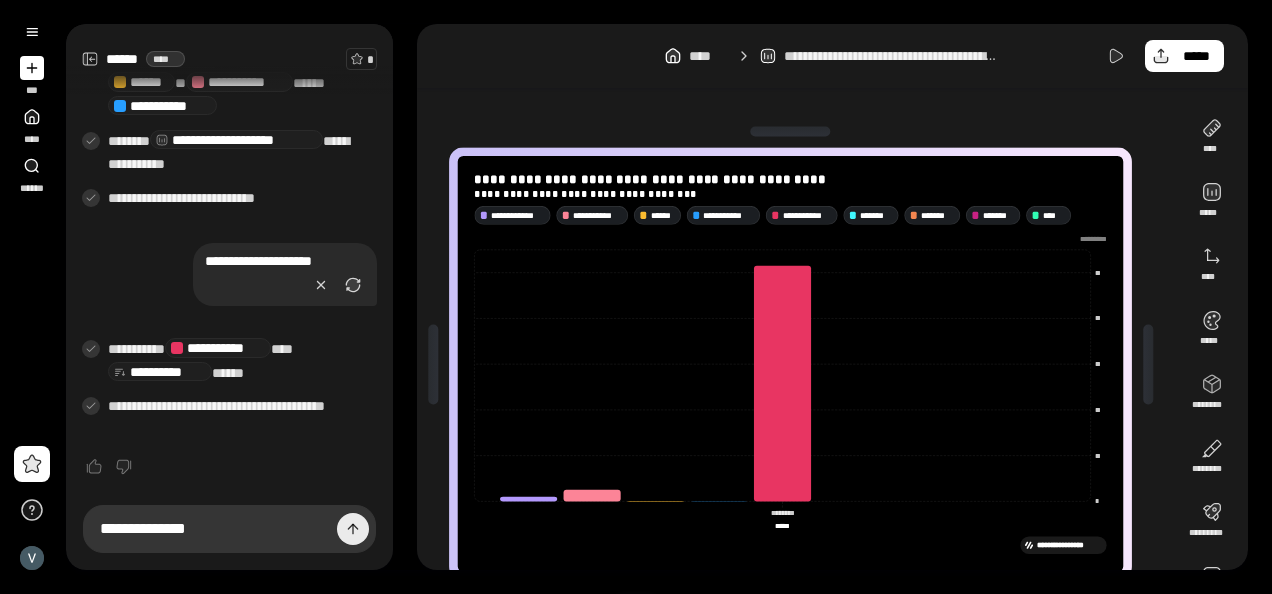 click at bounding box center [353, 529] 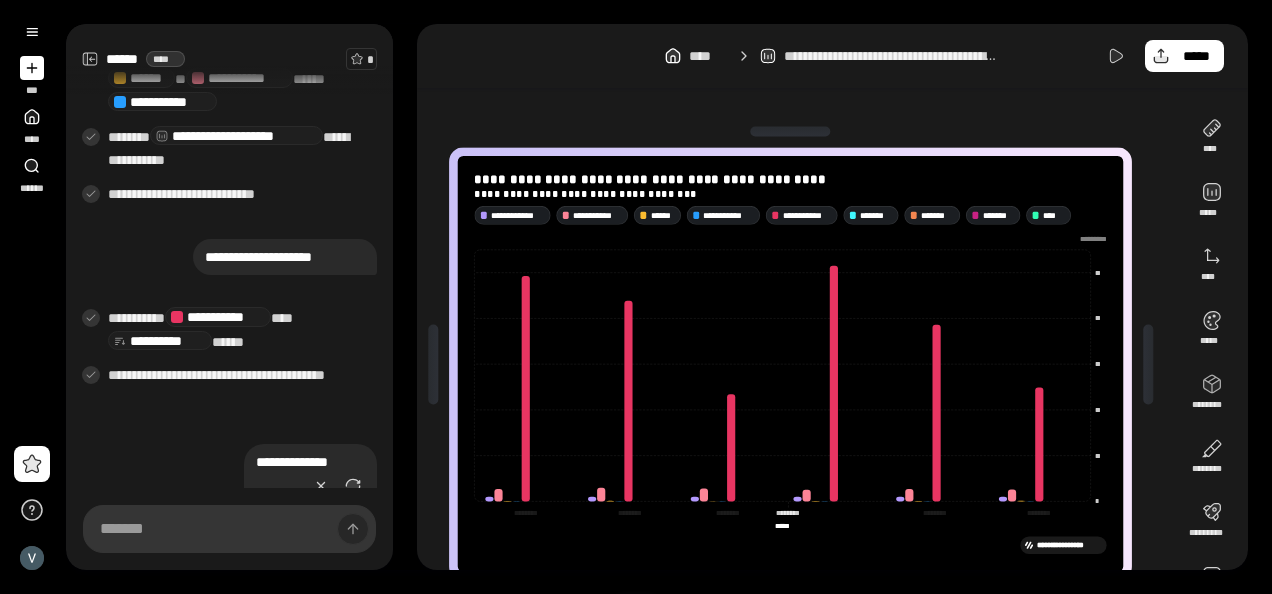 scroll, scrollTop: 428, scrollLeft: 0, axis: vertical 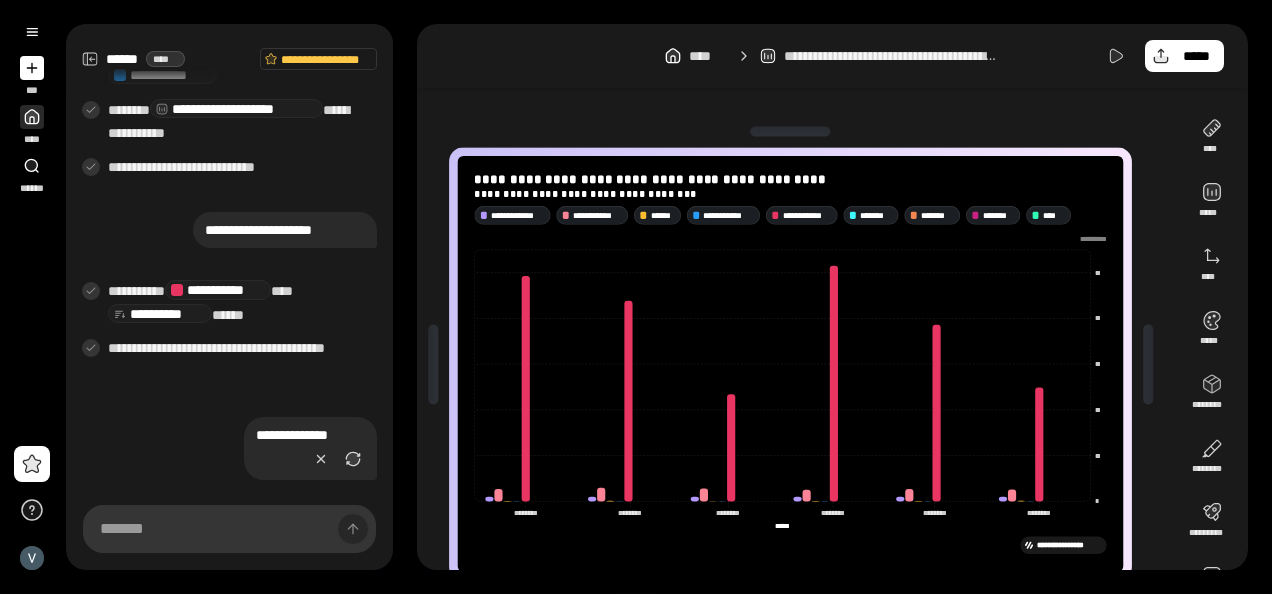 click on "****" at bounding box center [32, 125] 